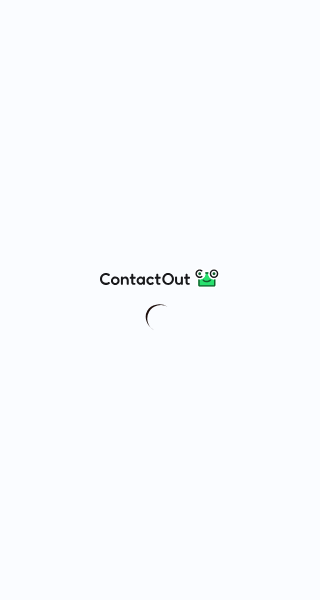 scroll, scrollTop: 0, scrollLeft: 0, axis: both 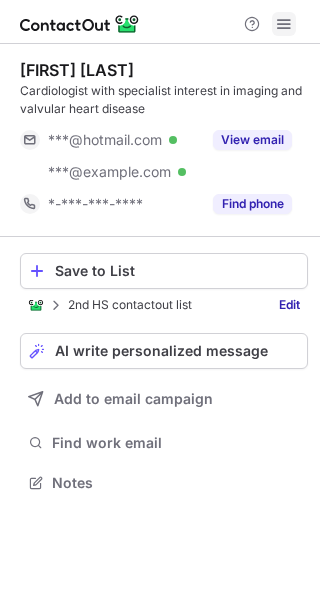 click at bounding box center [284, 24] 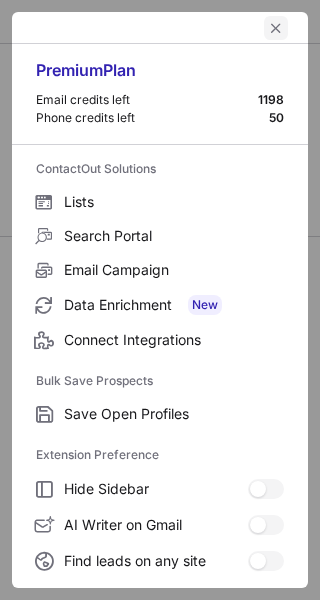 click at bounding box center (276, 28) 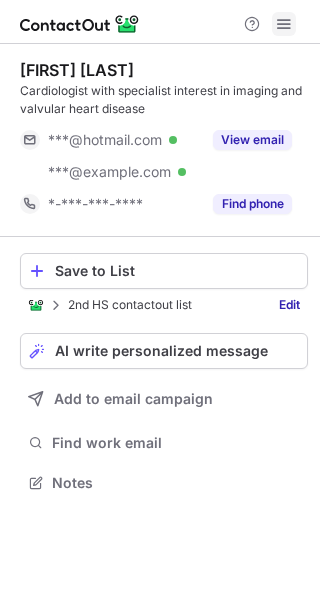 click at bounding box center [284, 24] 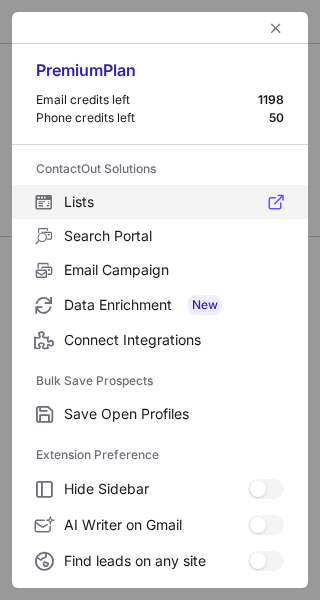click on "Lists" at bounding box center (174, 202) 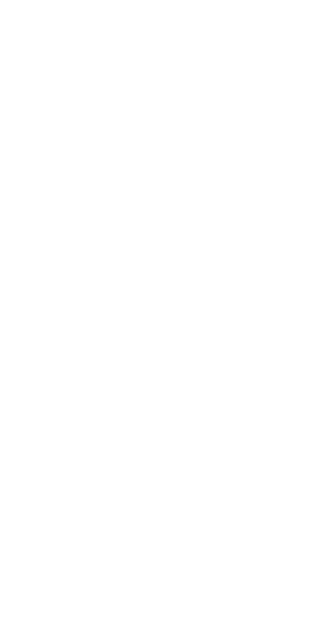scroll, scrollTop: 0, scrollLeft: 0, axis: both 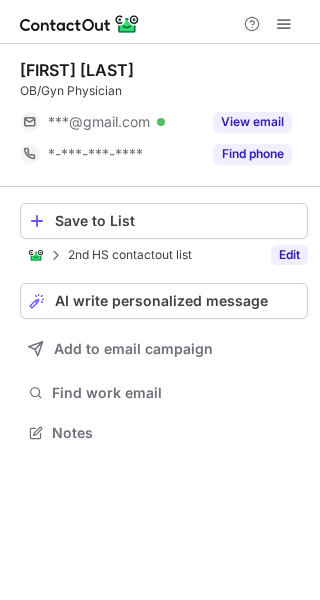 click on "Edit" at bounding box center [289, 255] 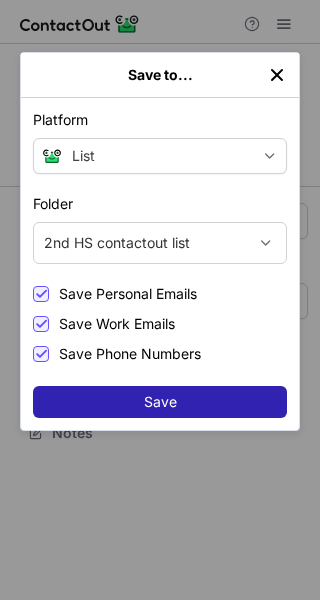 click on "Save Phone Numbers" at bounding box center [130, 354] 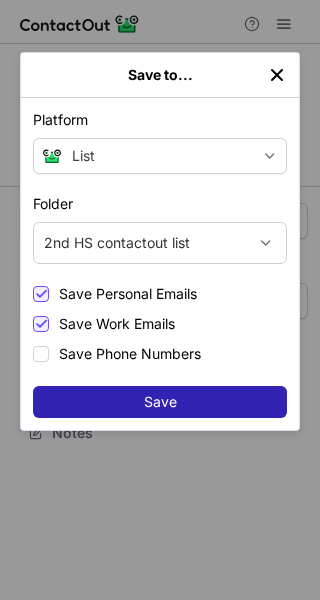 click on "Save Work Emails" at bounding box center (117, 324) 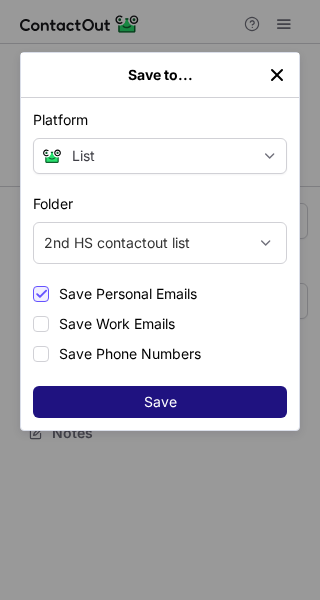 click on "Save" at bounding box center [160, 402] 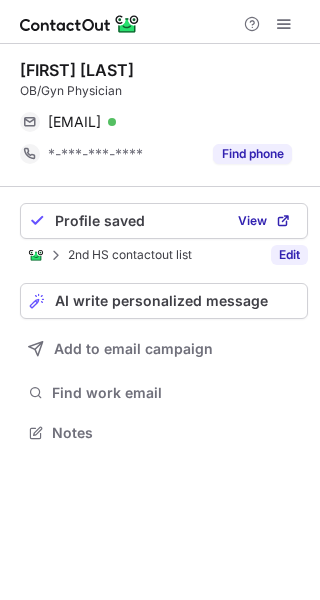 click on "Edit" at bounding box center [289, 255] 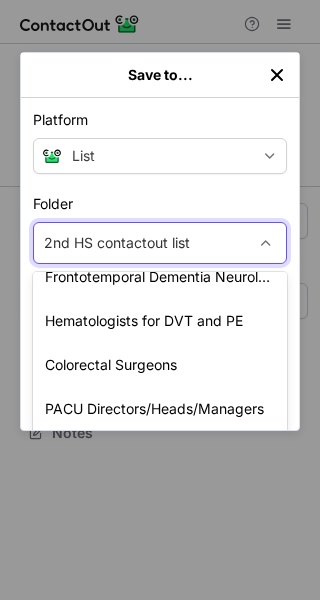 scroll, scrollTop: 438, scrollLeft: 0, axis: vertical 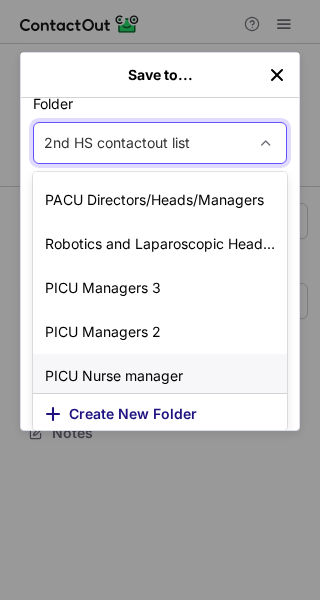click on "Create New Folder" at bounding box center (133, 414) 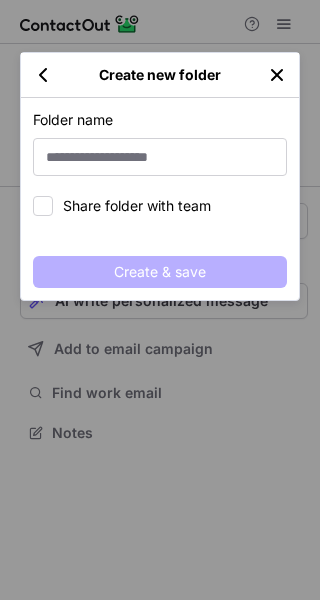 scroll, scrollTop: 0, scrollLeft: 0, axis: both 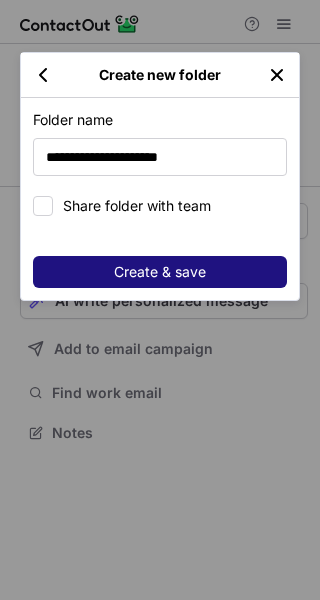 type on "**********" 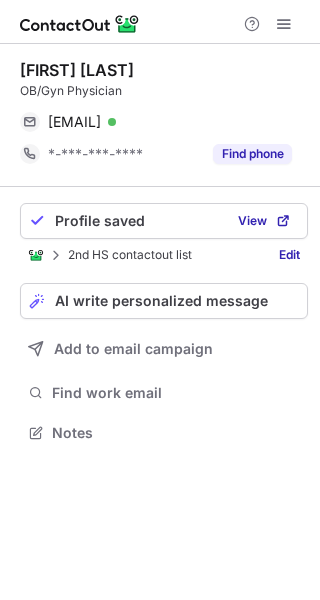 scroll, scrollTop: 0, scrollLeft: 0, axis: both 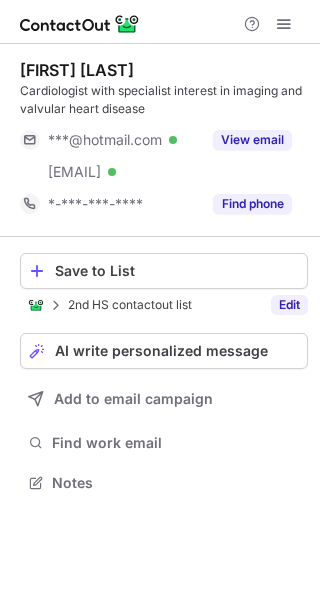 click on "Edit" at bounding box center (289, 305) 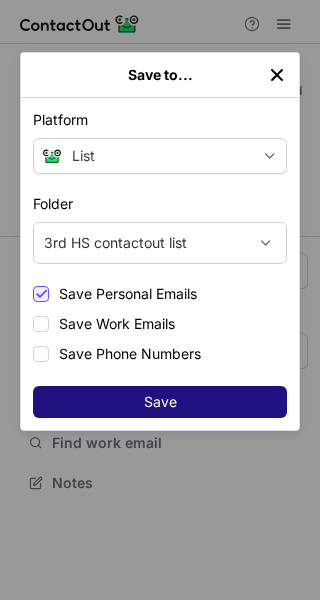 click on "Save" at bounding box center (160, 402) 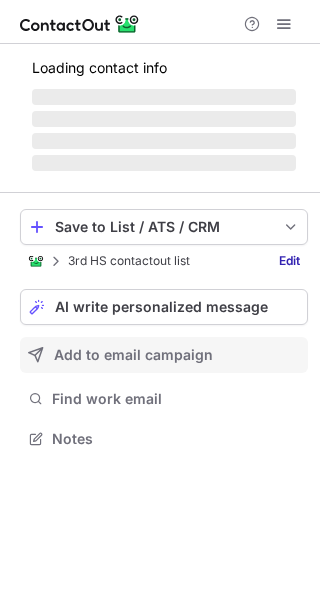 scroll, scrollTop: 0, scrollLeft: 0, axis: both 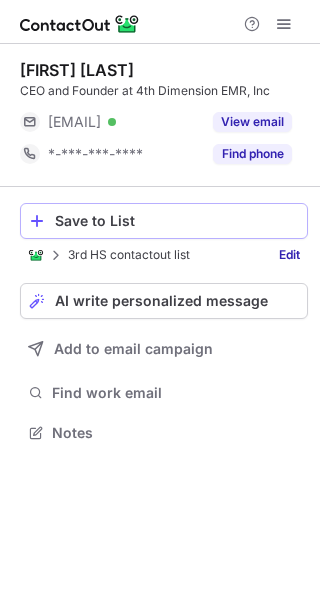 click on "Save to List" at bounding box center (177, 221) 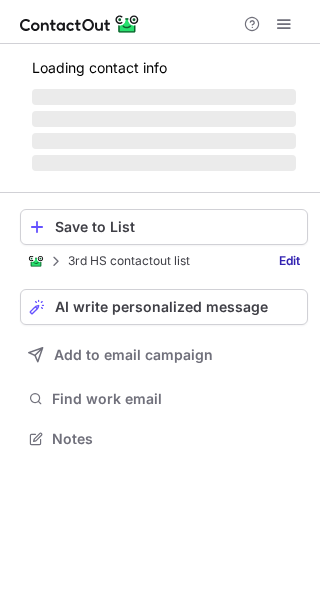 scroll, scrollTop: 0, scrollLeft: 0, axis: both 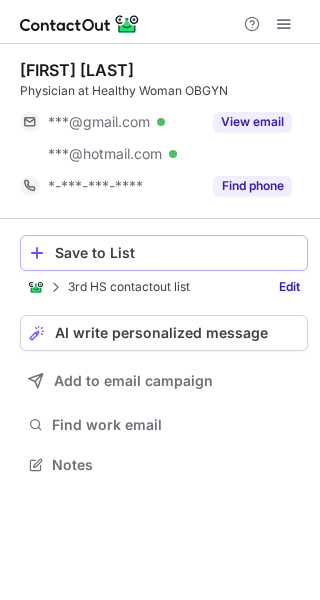 click on "Save to List" at bounding box center [177, 253] 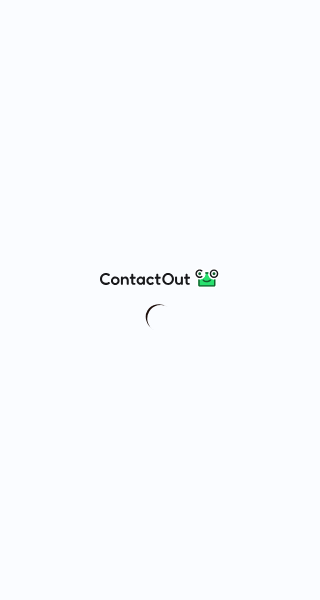 scroll, scrollTop: 0, scrollLeft: 0, axis: both 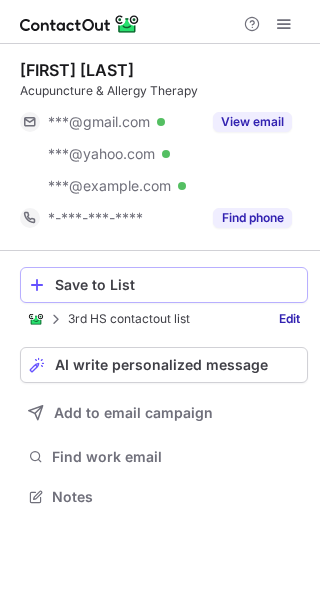 click on "Save to List" at bounding box center (177, 285) 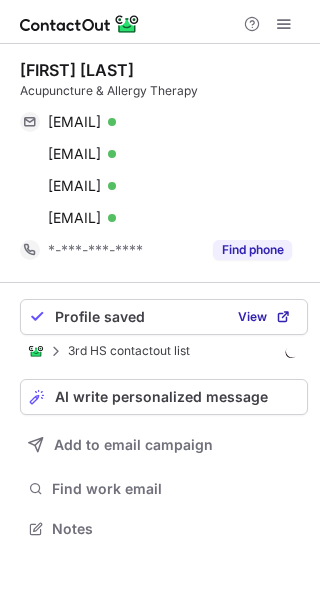 scroll, scrollTop: 9, scrollLeft: 10, axis: both 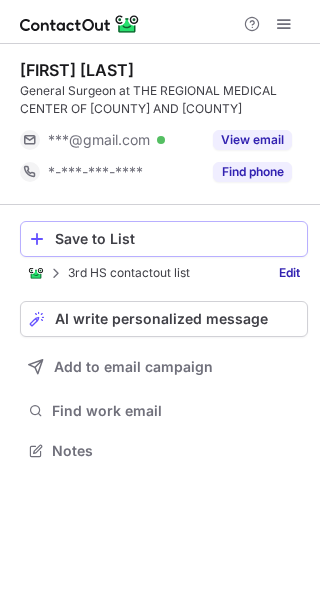 click on "Save to List" at bounding box center [177, 239] 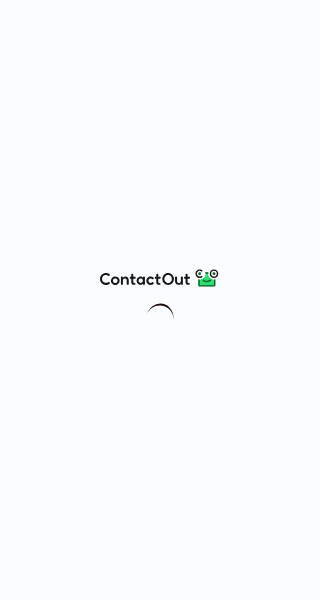 scroll, scrollTop: 0, scrollLeft: 0, axis: both 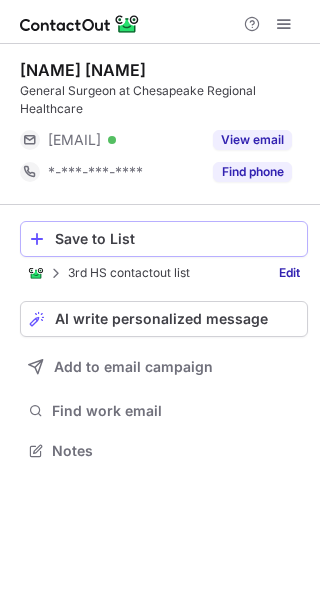 click on "Save to List" at bounding box center (177, 239) 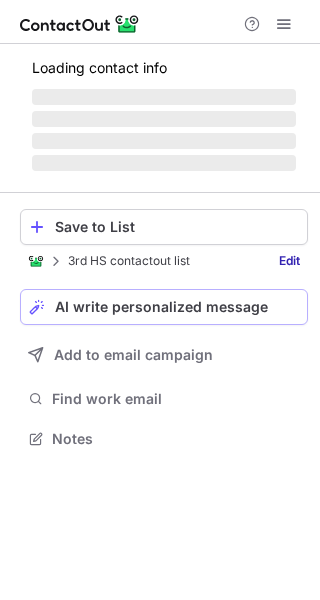 scroll, scrollTop: 0, scrollLeft: 0, axis: both 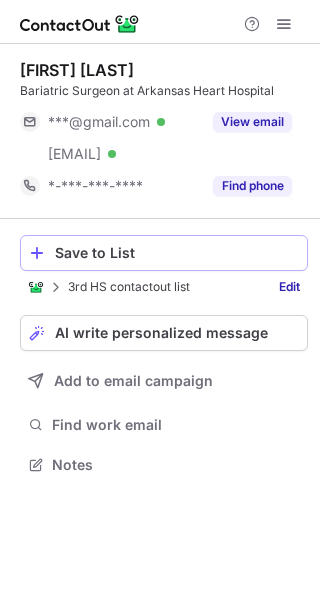 click on "Save to List" at bounding box center (177, 253) 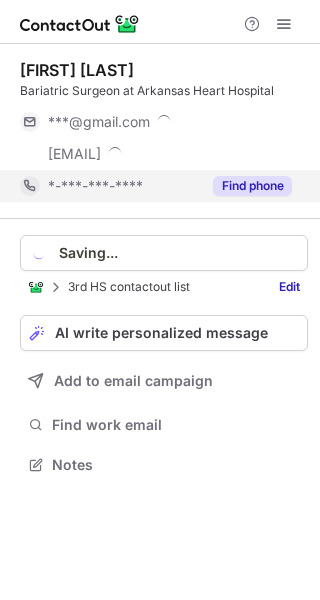 scroll, scrollTop: 9, scrollLeft: 10, axis: both 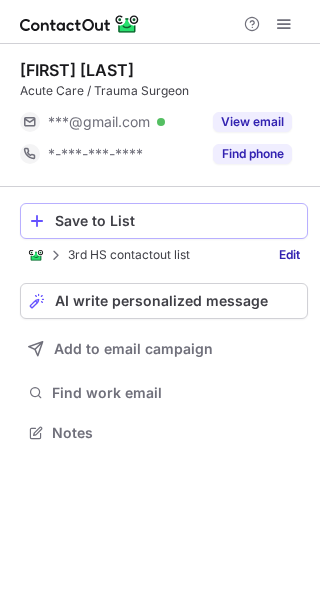 click on "Save to List" at bounding box center [164, 221] 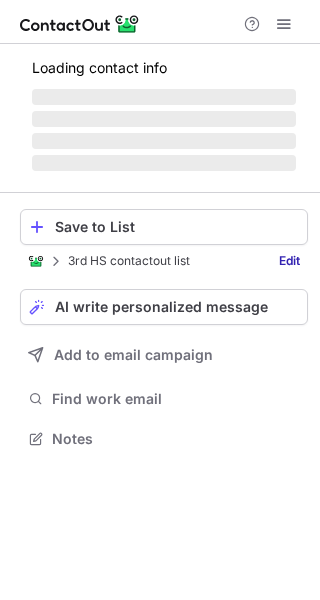 scroll, scrollTop: 0, scrollLeft: 0, axis: both 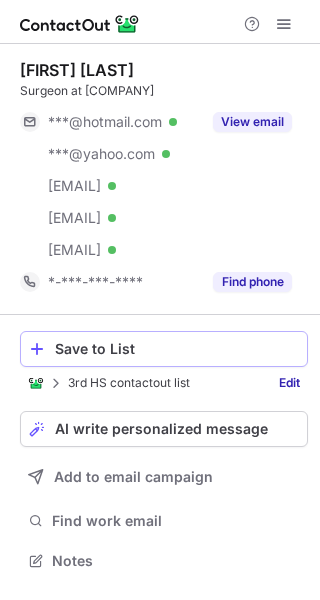 click on "Save to List" at bounding box center (177, 349) 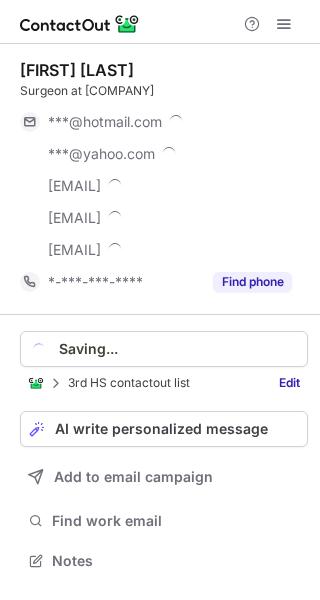scroll, scrollTop: 10, scrollLeft: 9, axis: both 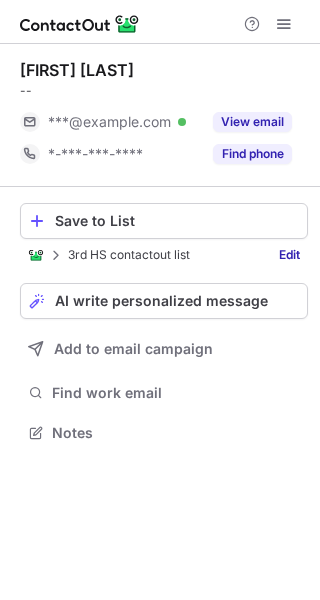 click on "Save to List 3rd HS contactout list Edit AI write personalized message Add to email campaign Find work email Notes" at bounding box center (164, 325) 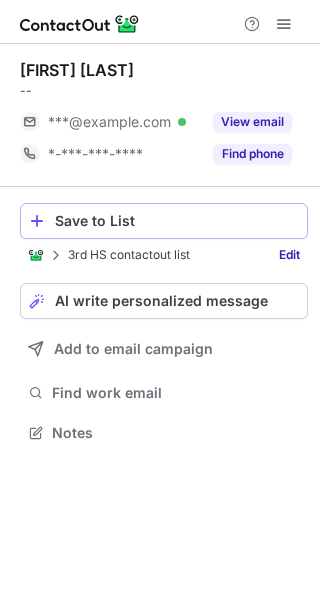 click on "Save to List" at bounding box center [164, 221] 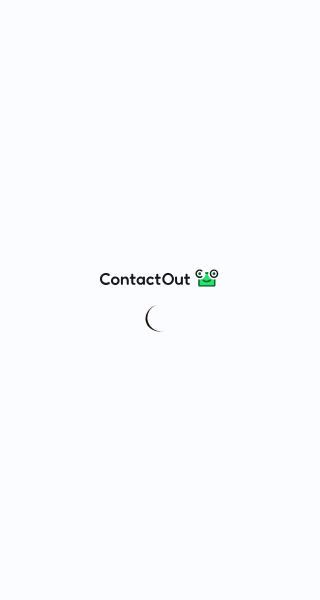 scroll, scrollTop: 0, scrollLeft: 0, axis: both 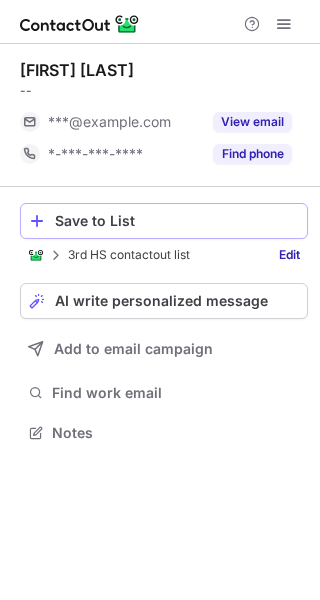 click on "Save to List" at bounding box center [164, 221] 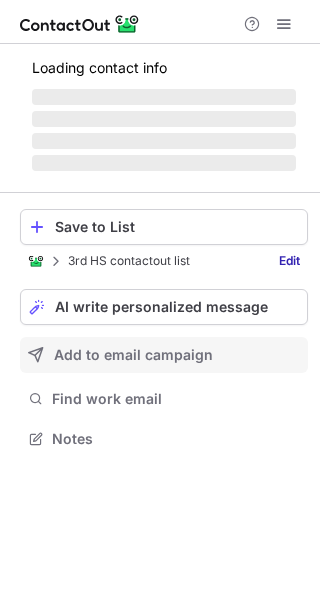 scroll, scrollTop: 0, scrollLeft: 0, axis: both 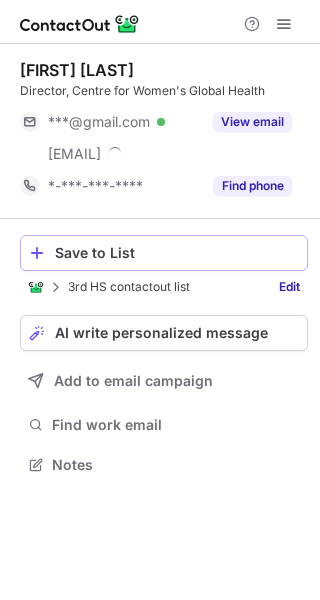 click on "Save to List" at bounding box center [177, 253] 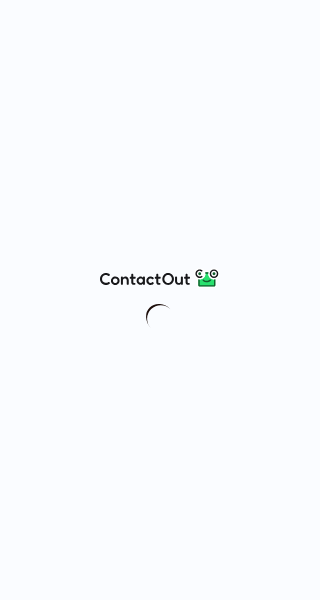 scroll, scrollTop: 0, scrollLeft: 0, axis: both 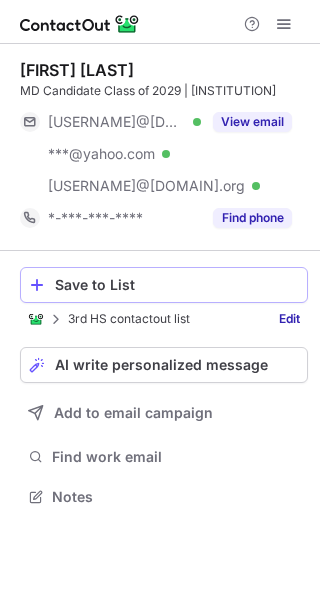 click on "Save to List" at bounding box center (177, 285) 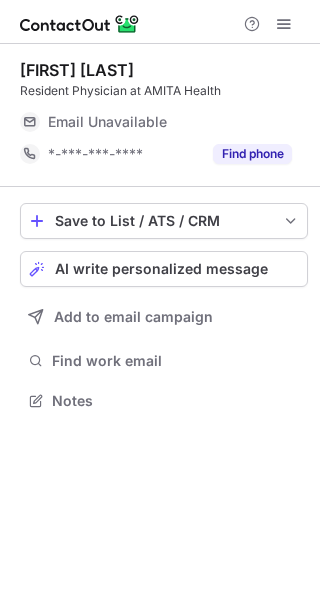 scroll, scrollTop: 0, scrollLeft: 0, axis: both 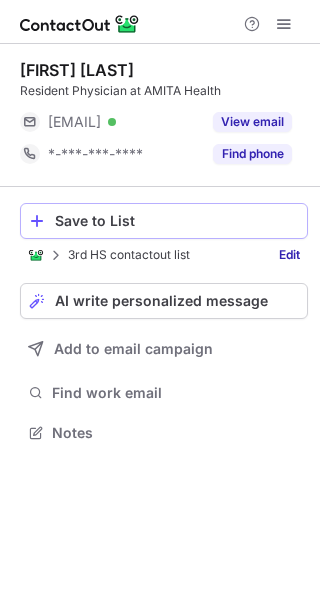 click on "Save to List" at bounding box center (177, 221) 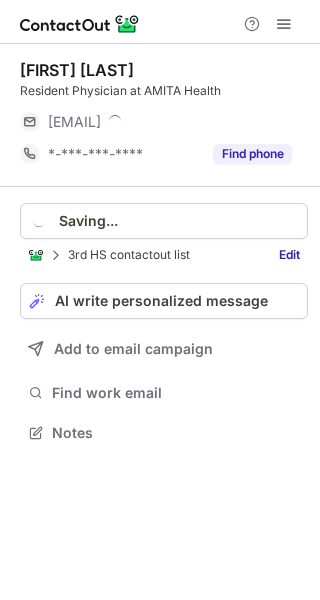 scroll, scrollTop: 9, scrollLeft: 10, axis: both 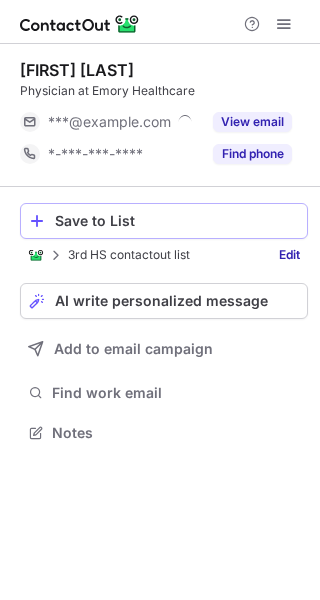 click on "Save to List" at bounding box center [177, 221] 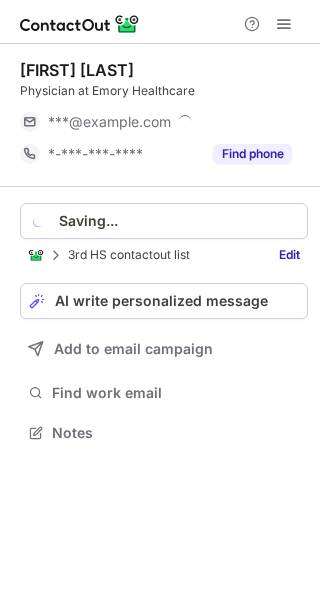 scroll, scrollTop: 9, scrollLeft: 10, axis: both 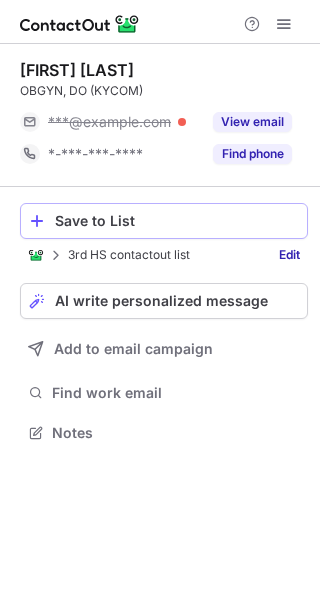 click on "Save to List" at bounding box center [164, 221] 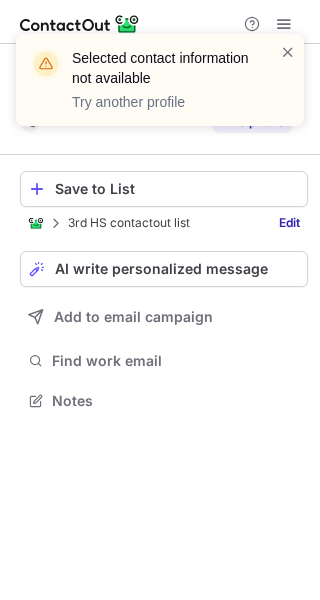 scroll, scrollTop: 386, scrollLeft: 320, axis: both 